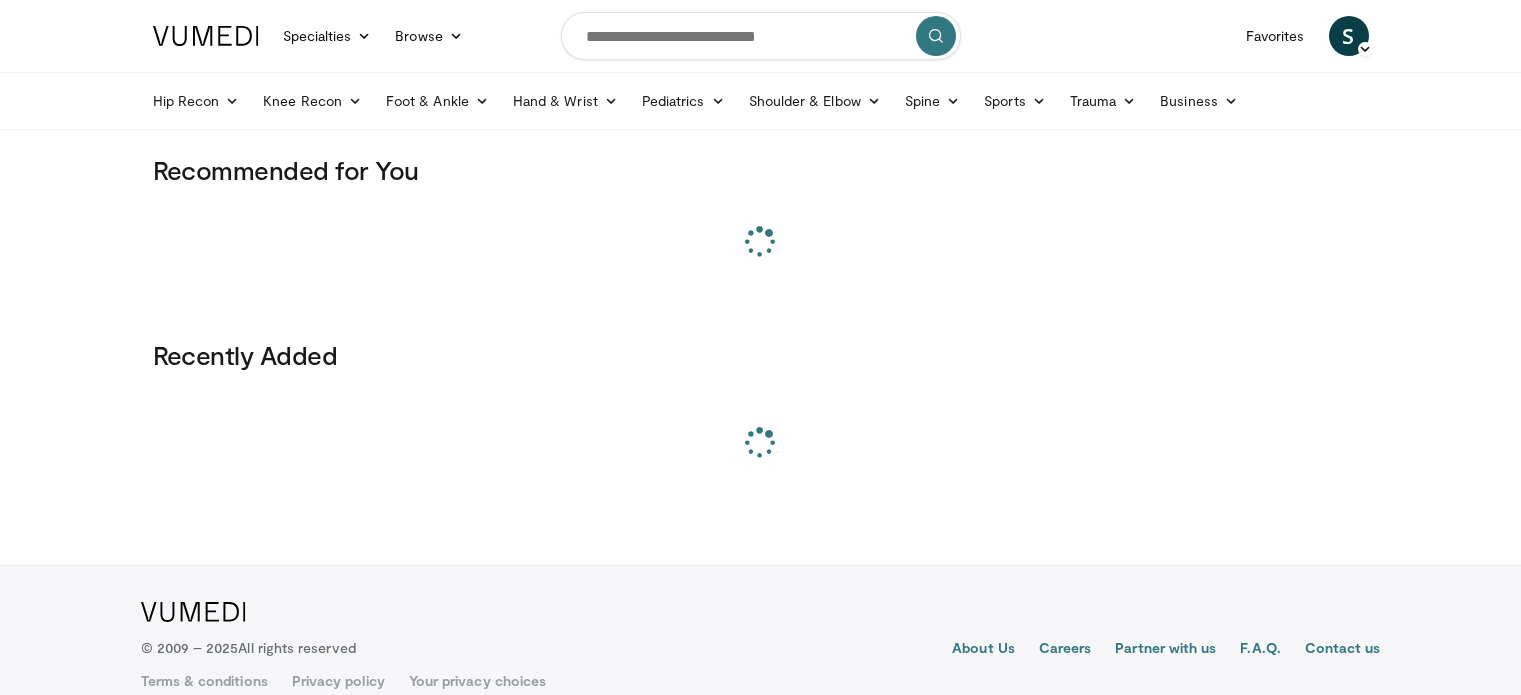 scroll, scrollTop: 0, scrollLeft: 0, axis: both 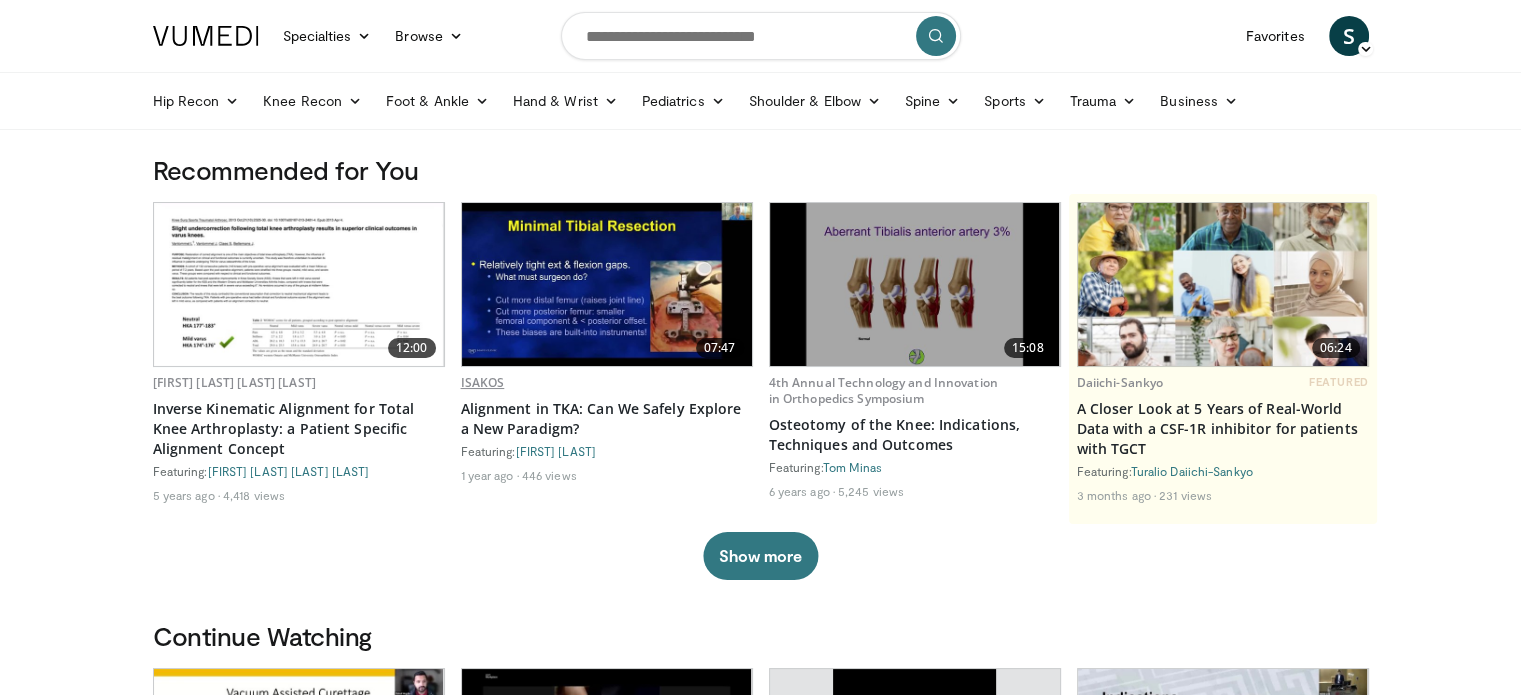 click on "ISAKOS" at bounding box center [483, 382] 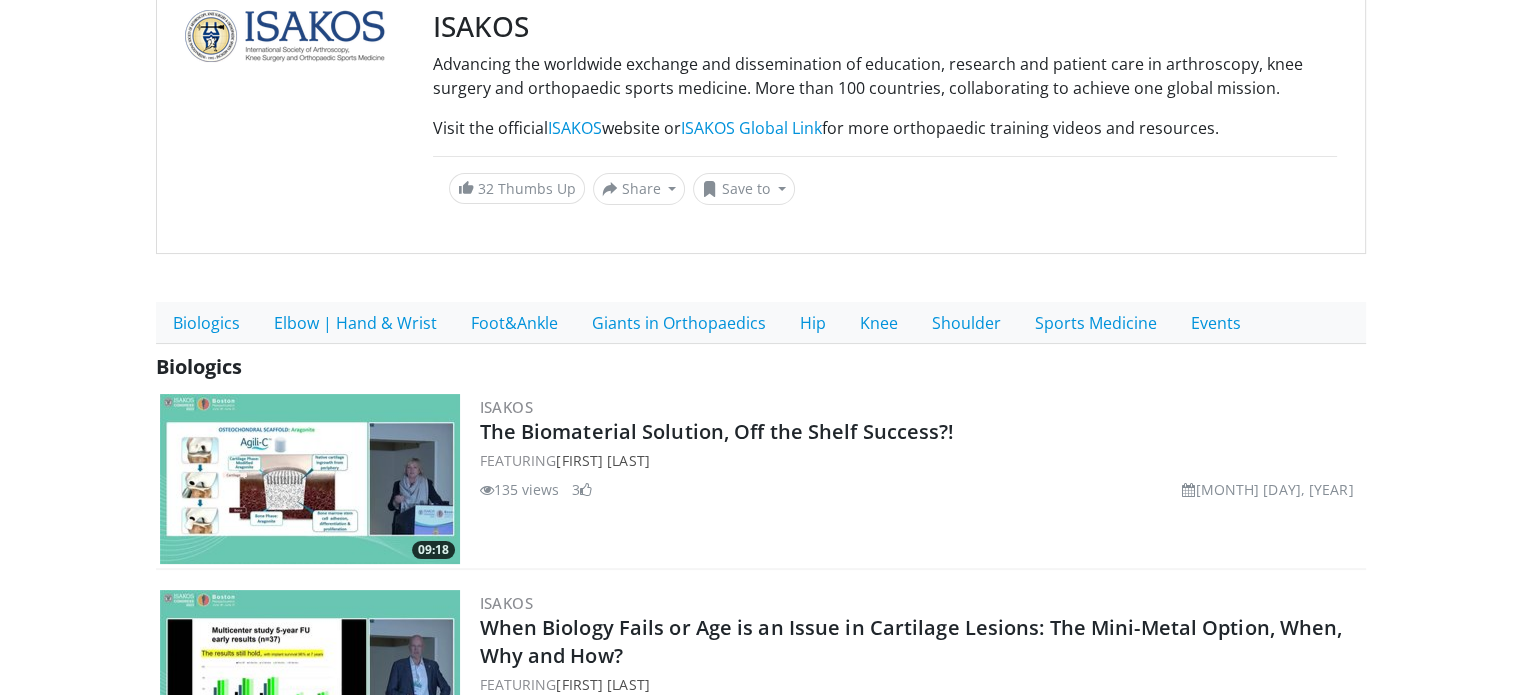 scroll, scrollTop: 300, scrollLeft: 0, axis: vertical 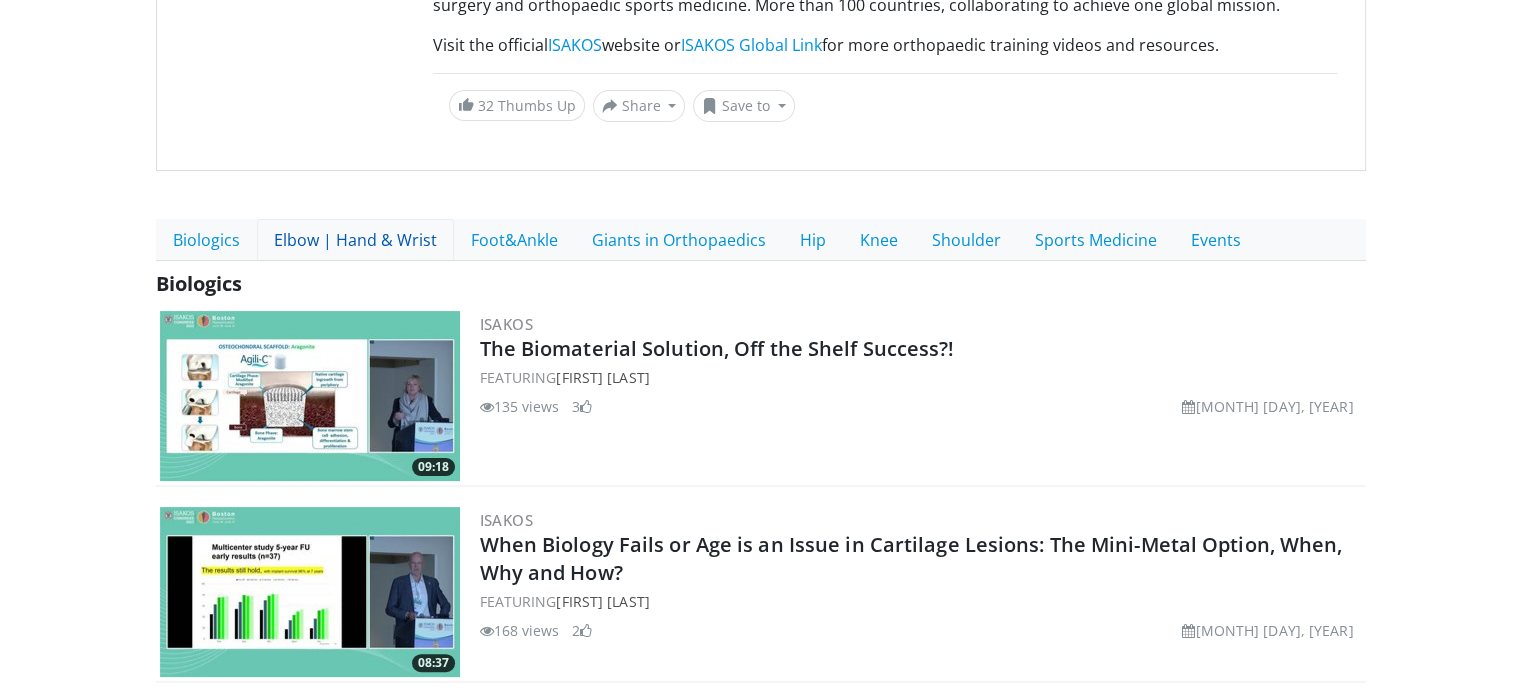 click on "Elbow | Hand & Wrist" at bounding box center (355, 240) 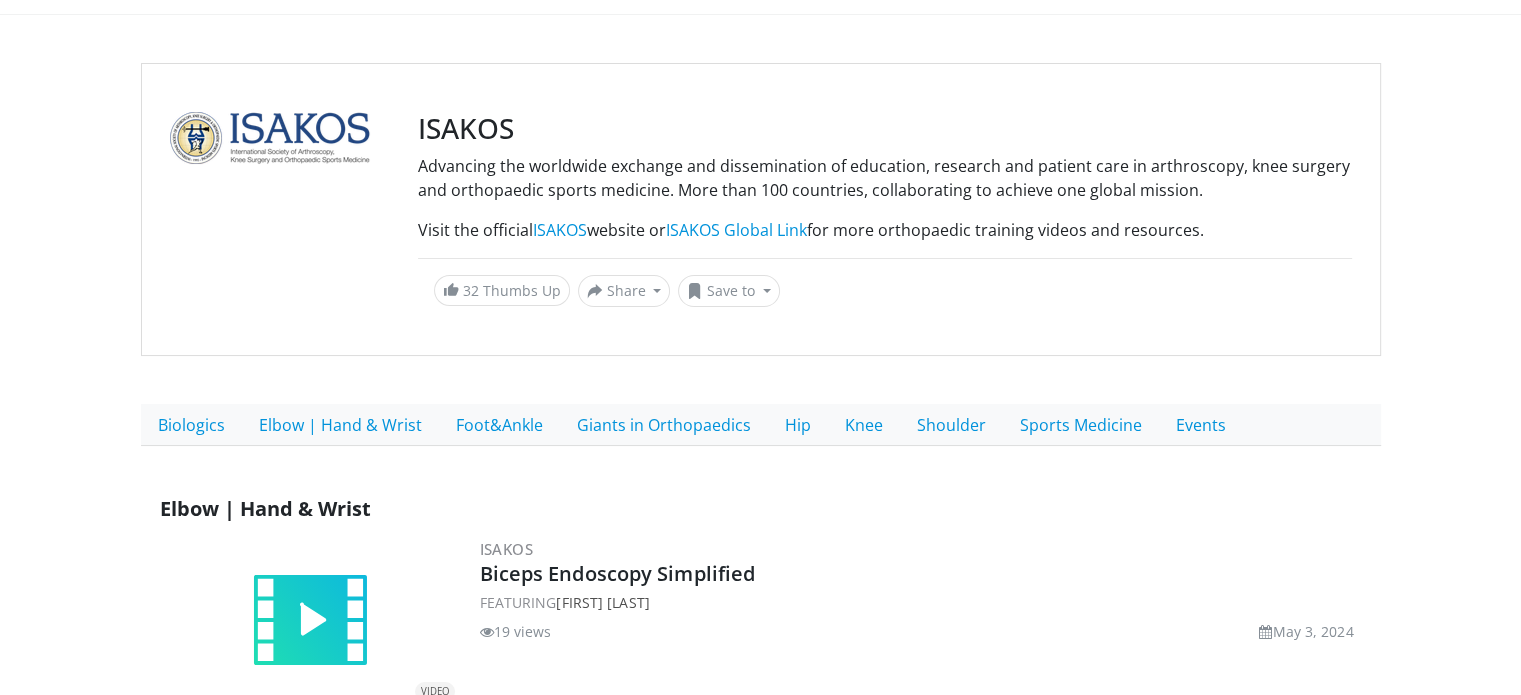 scroll, scrollTop: 0, scrollLeft: 0, axis: both 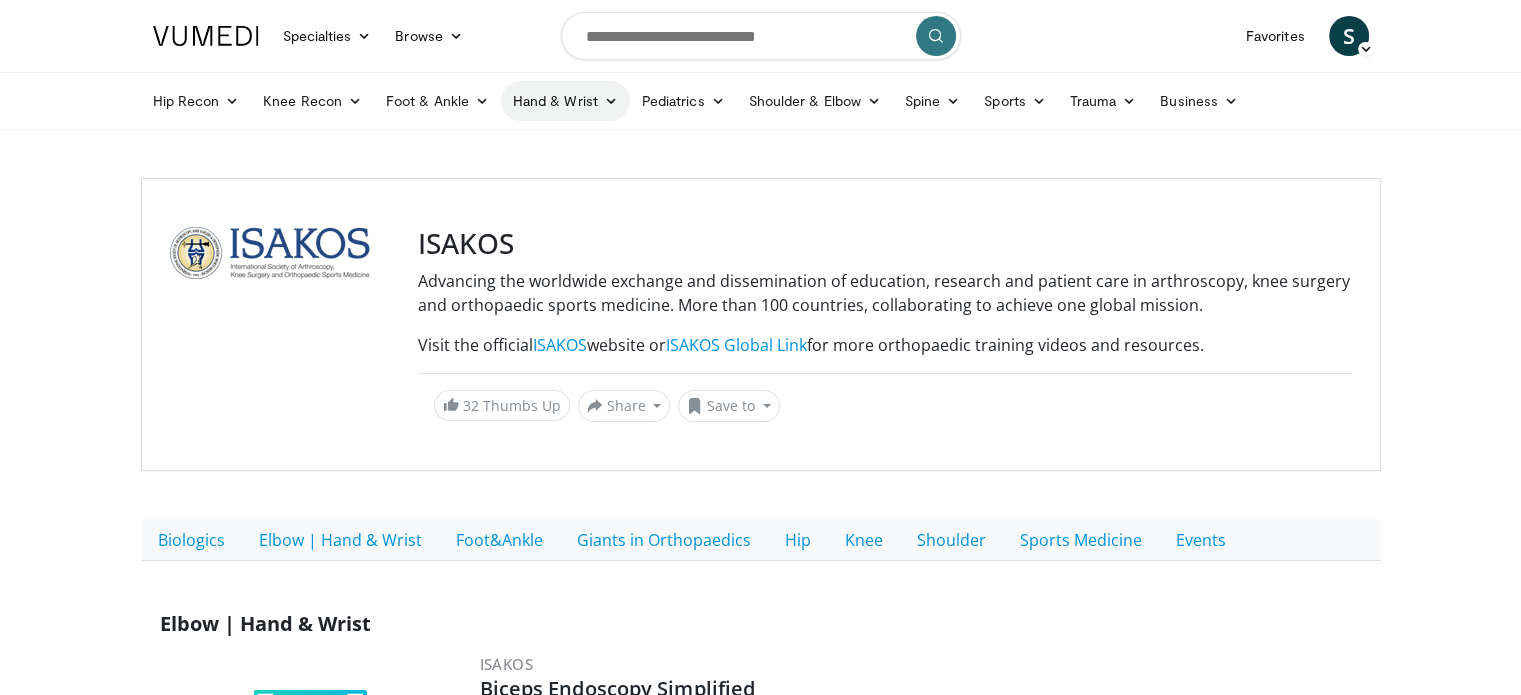 click on "Hand & Wrist" at bounding box center [565, 101] 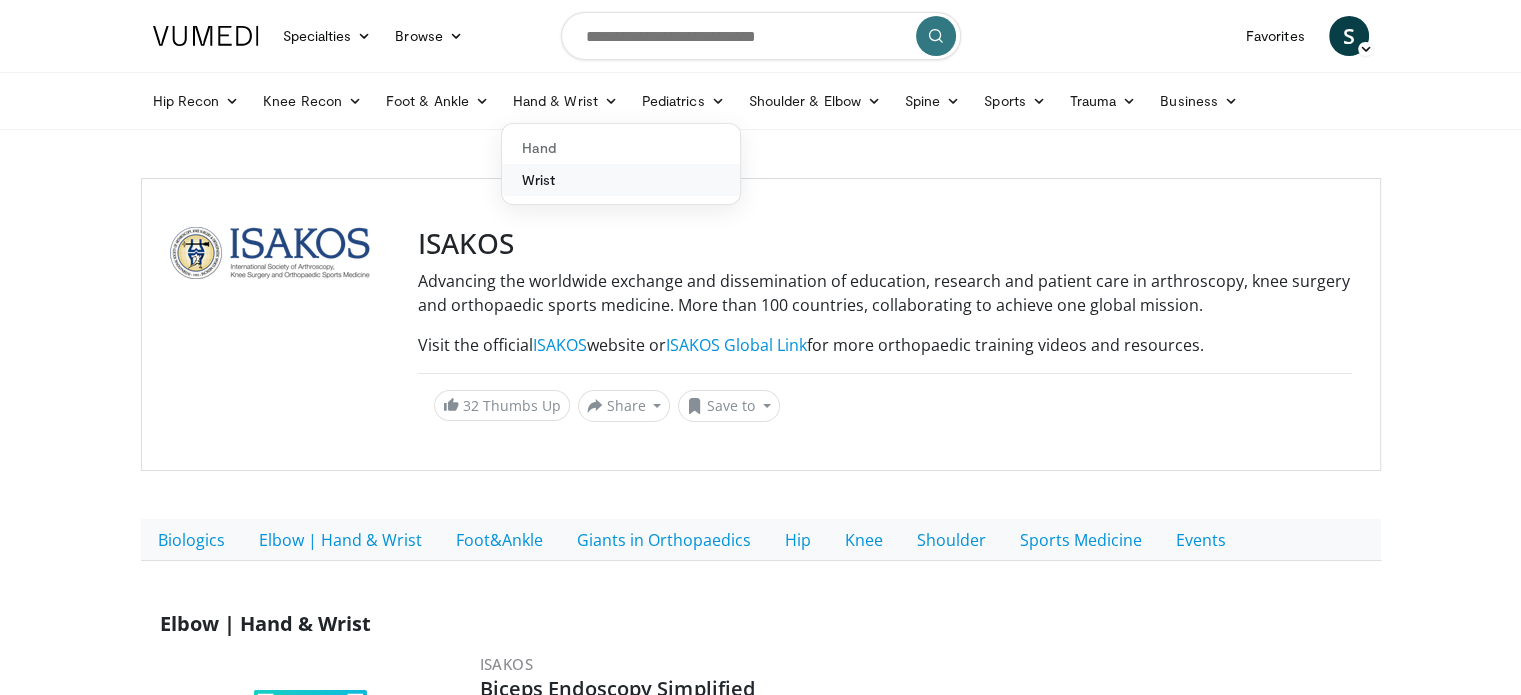 click on "Wrist" at bounding box center [621, 180] 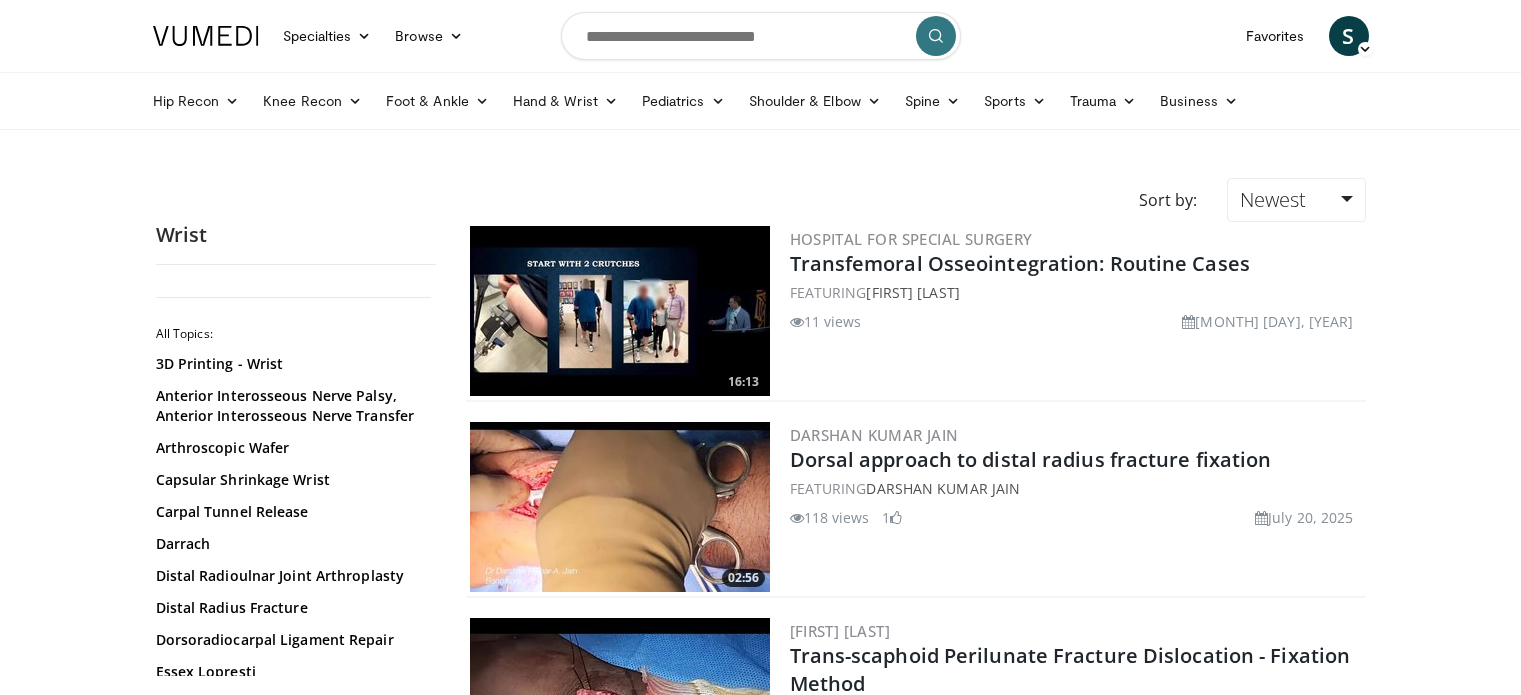 scroll, scrollTop: 0, scrollLeft: 0, axis: both 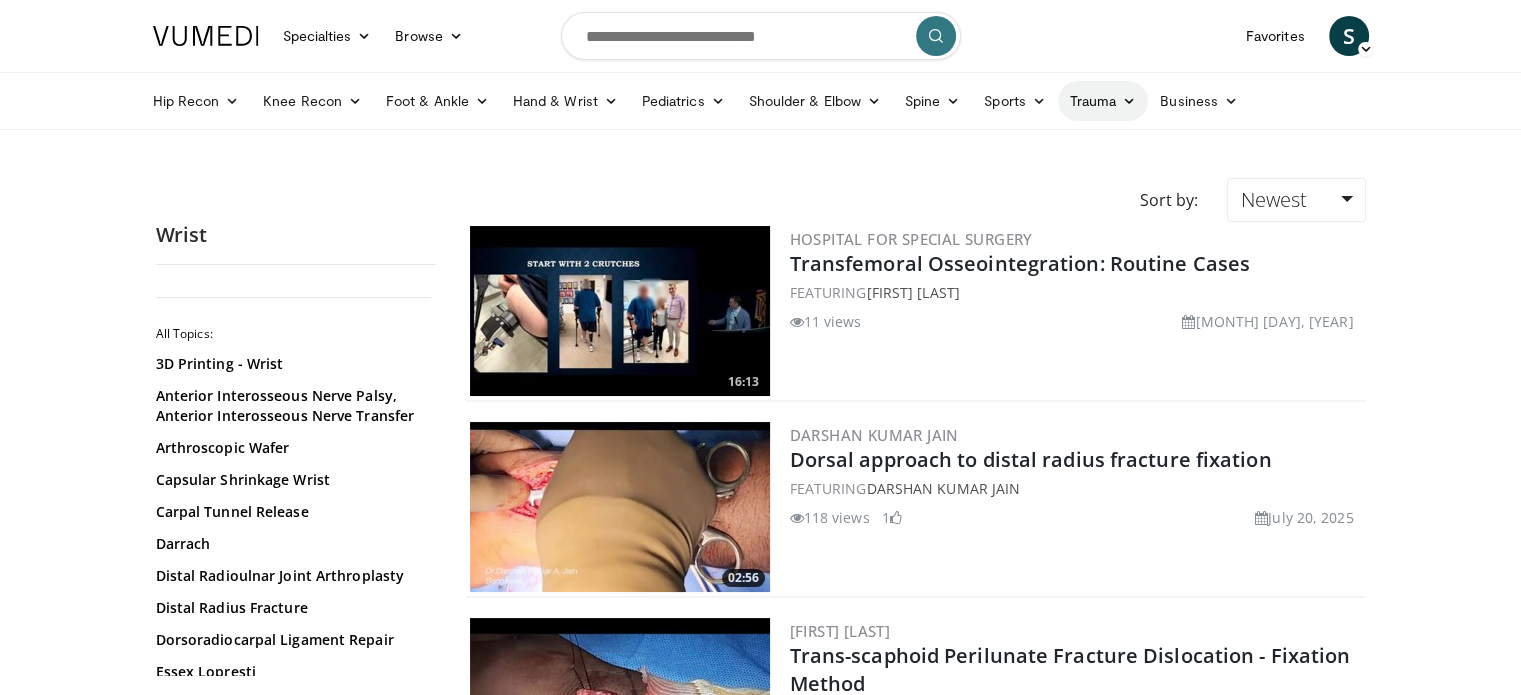 click on "Trauma" at bounding box center [1103, 101] 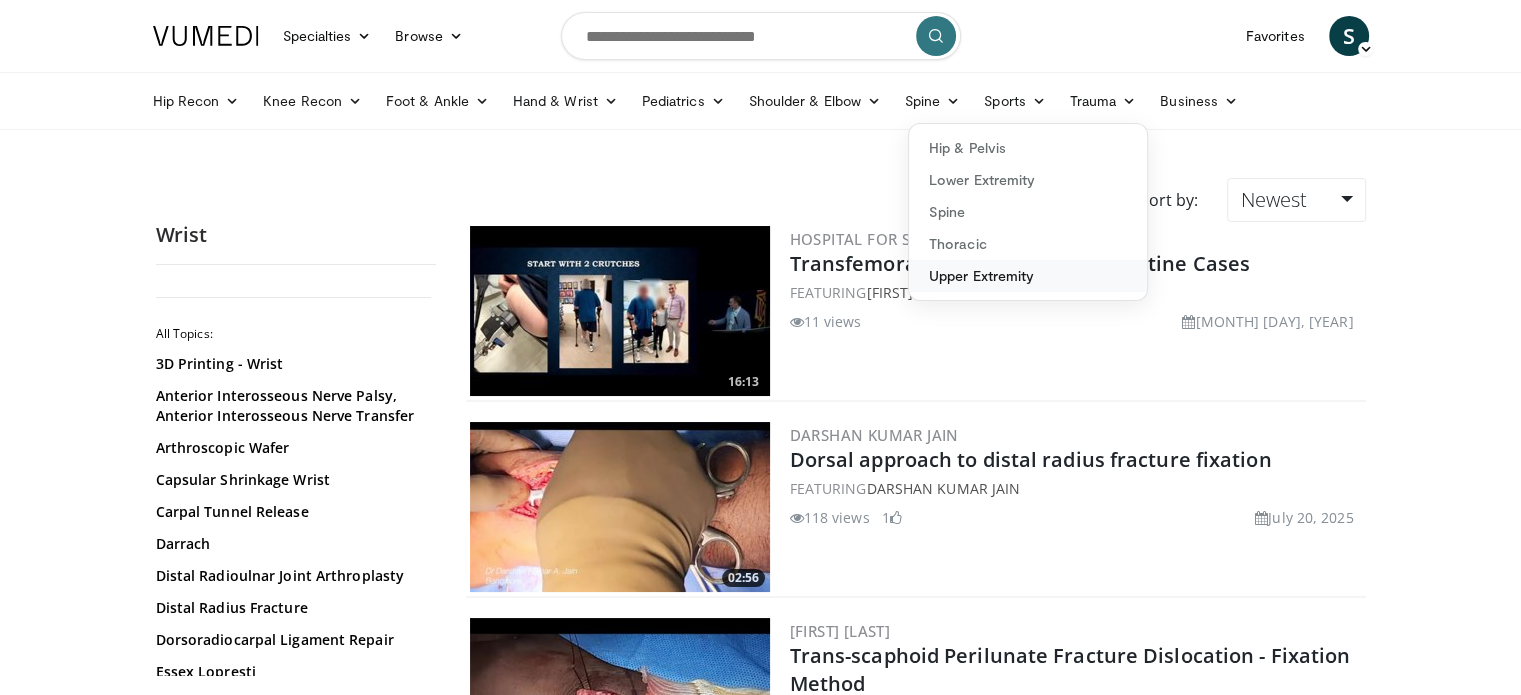 click on "Upper Extremity" at bounding box center (1028, 276) 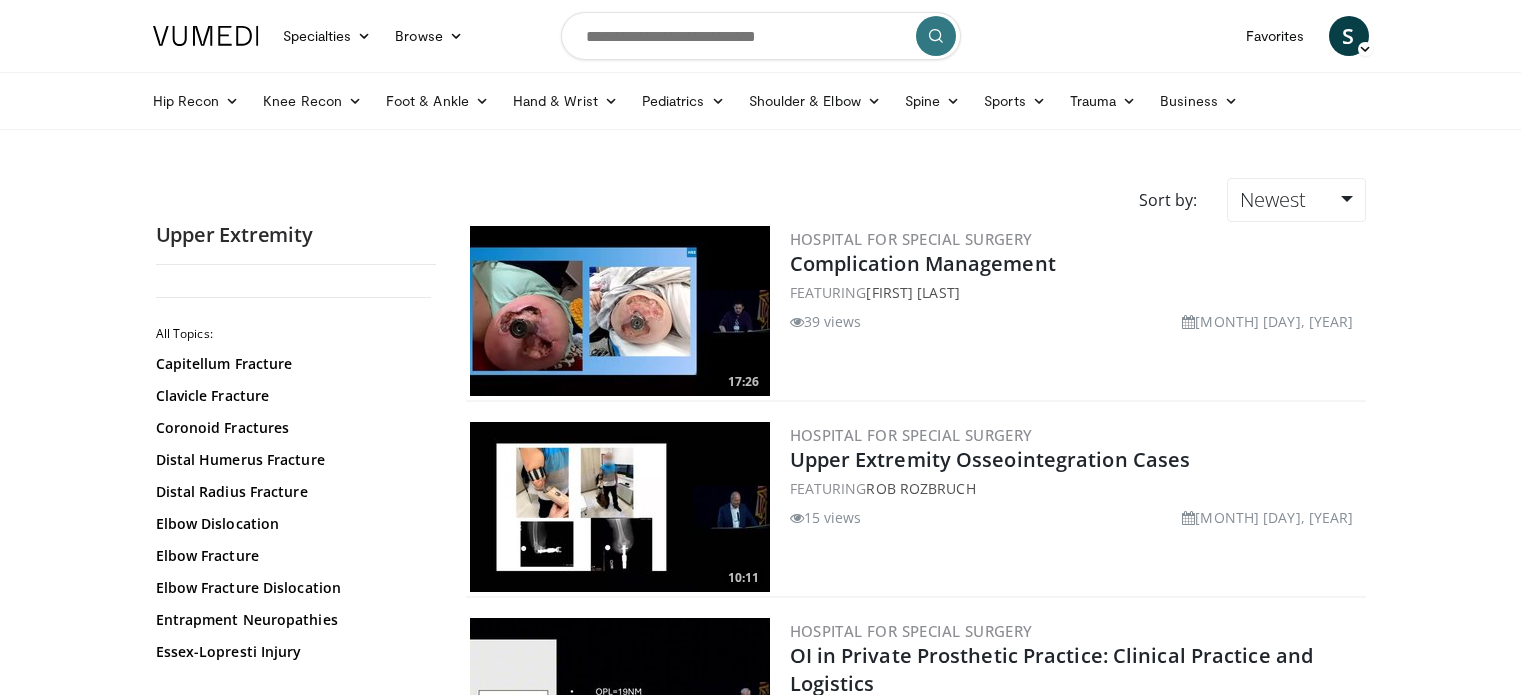 scroll, scrollTop: 0, scrollLeft: 0, axis: both 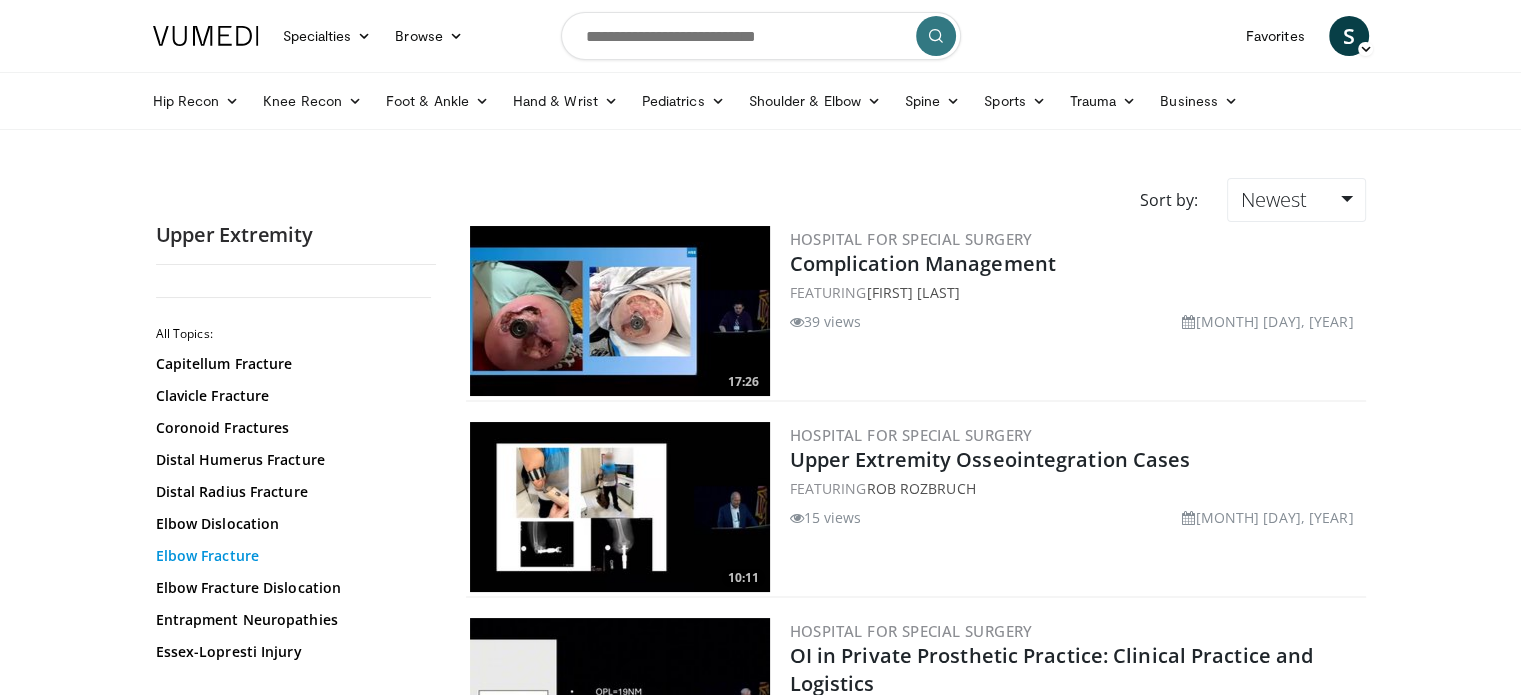 click on "Elbow Fracture" at bounding box center [291, 556] 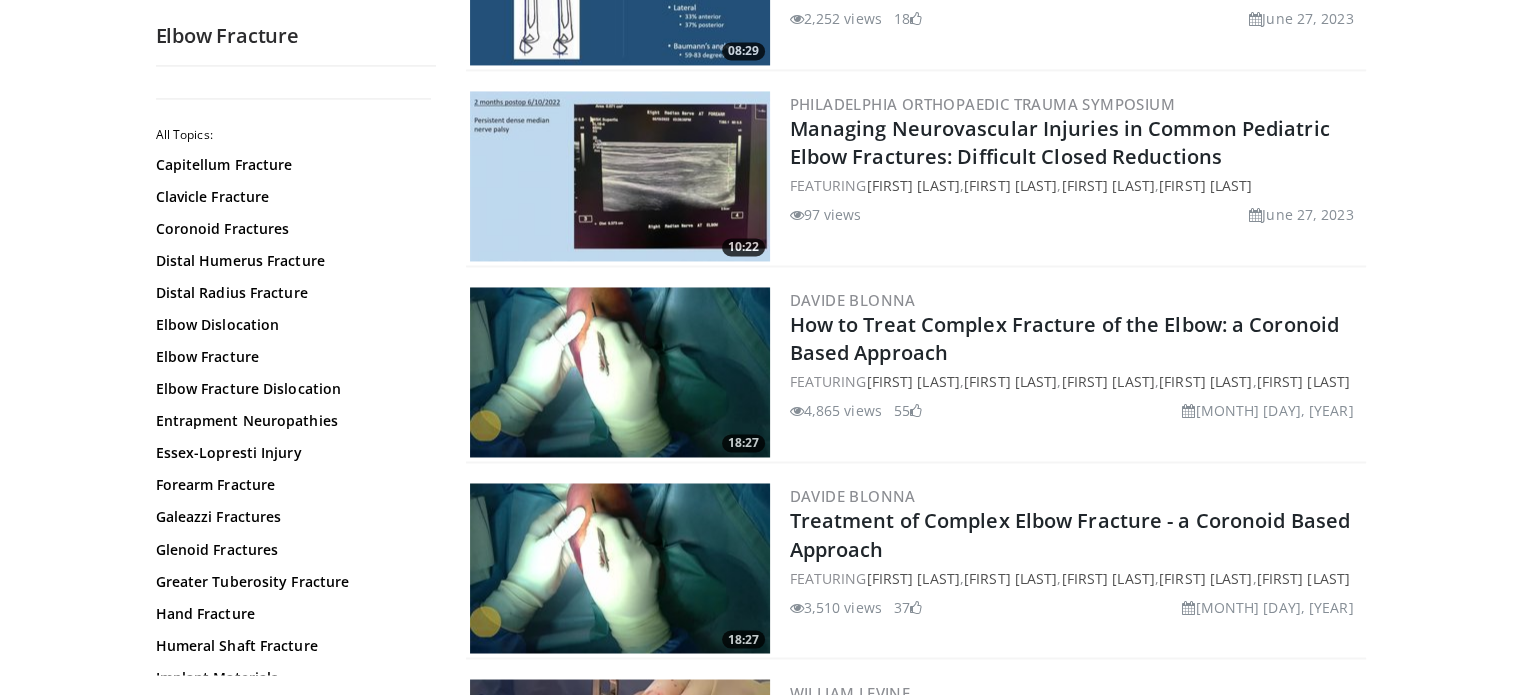 scroll, scrollTop: 3400, scrollLeft: 0, axis: vertical 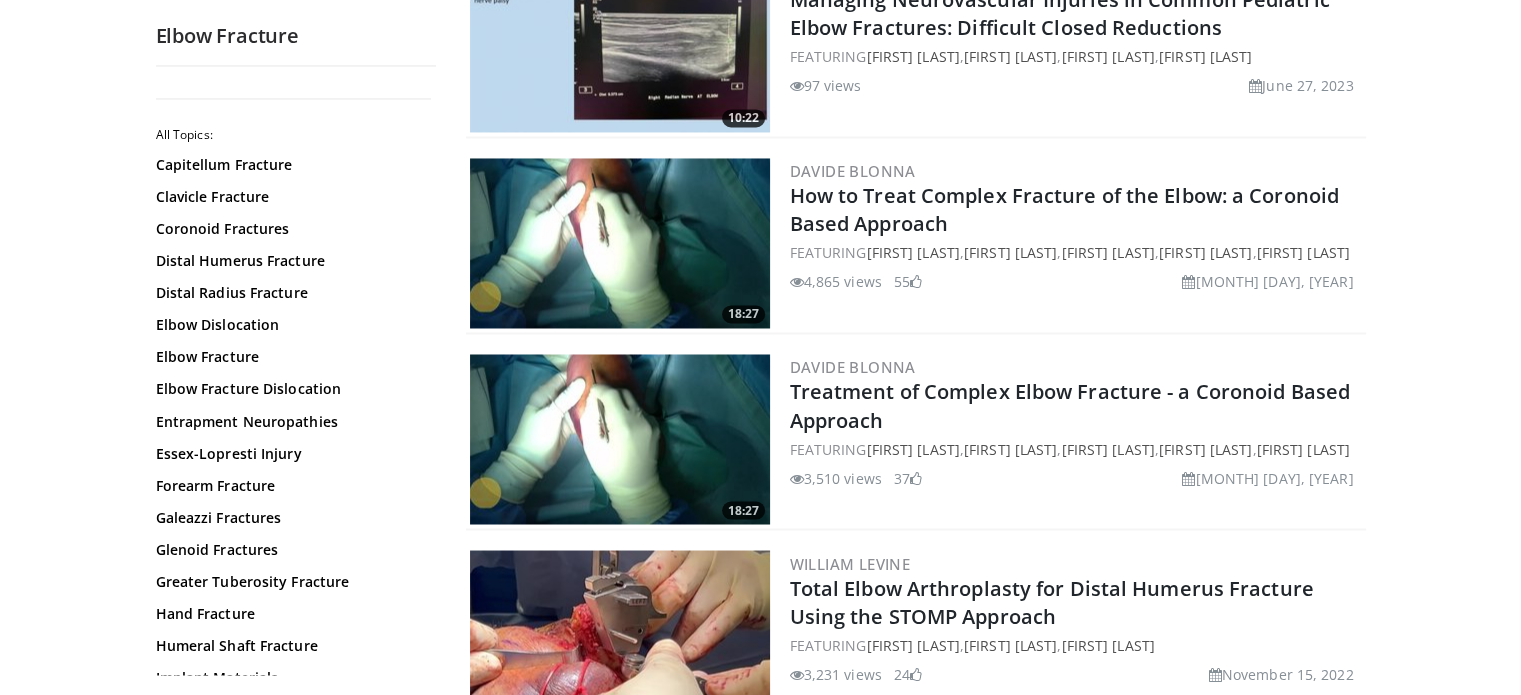 click at bounding box center [620, 243] 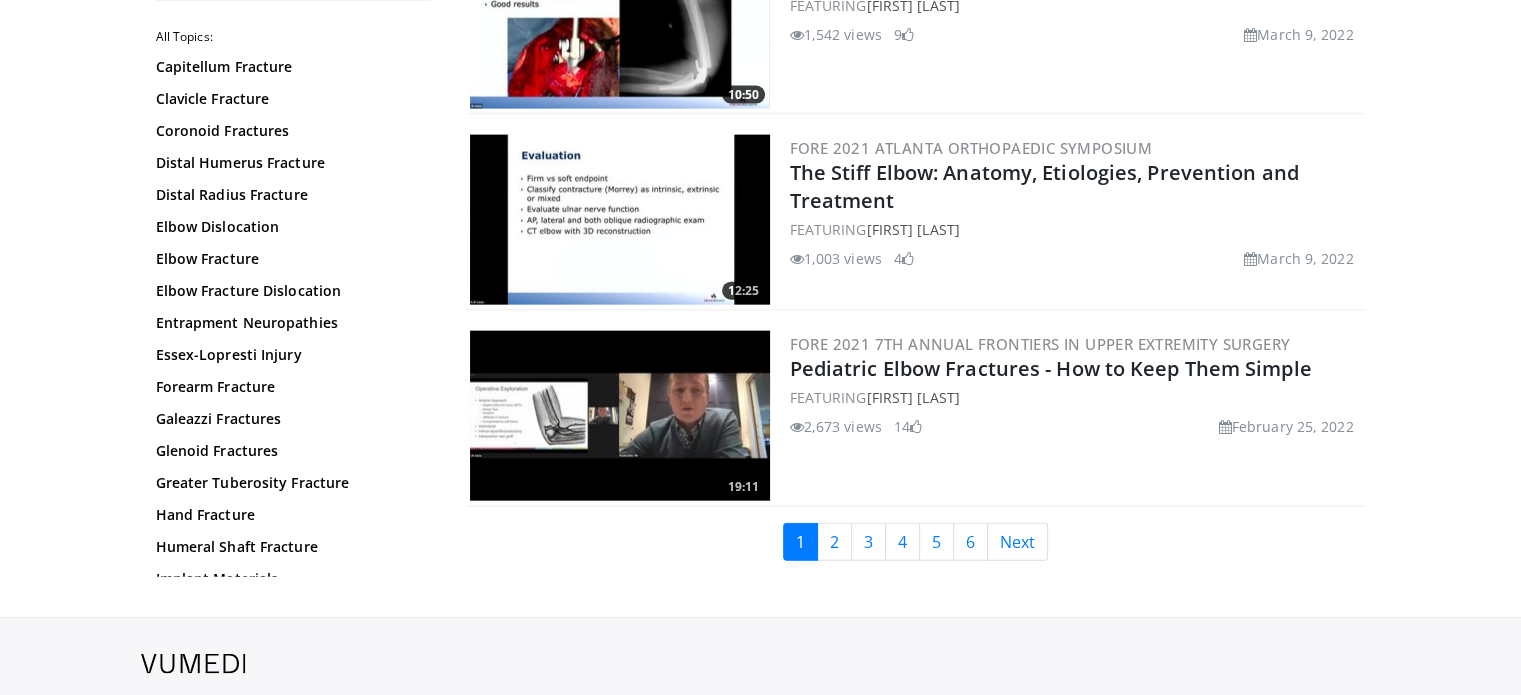 scroll, scrollTop: 4600, scrollLeft: 0, axis: vertical 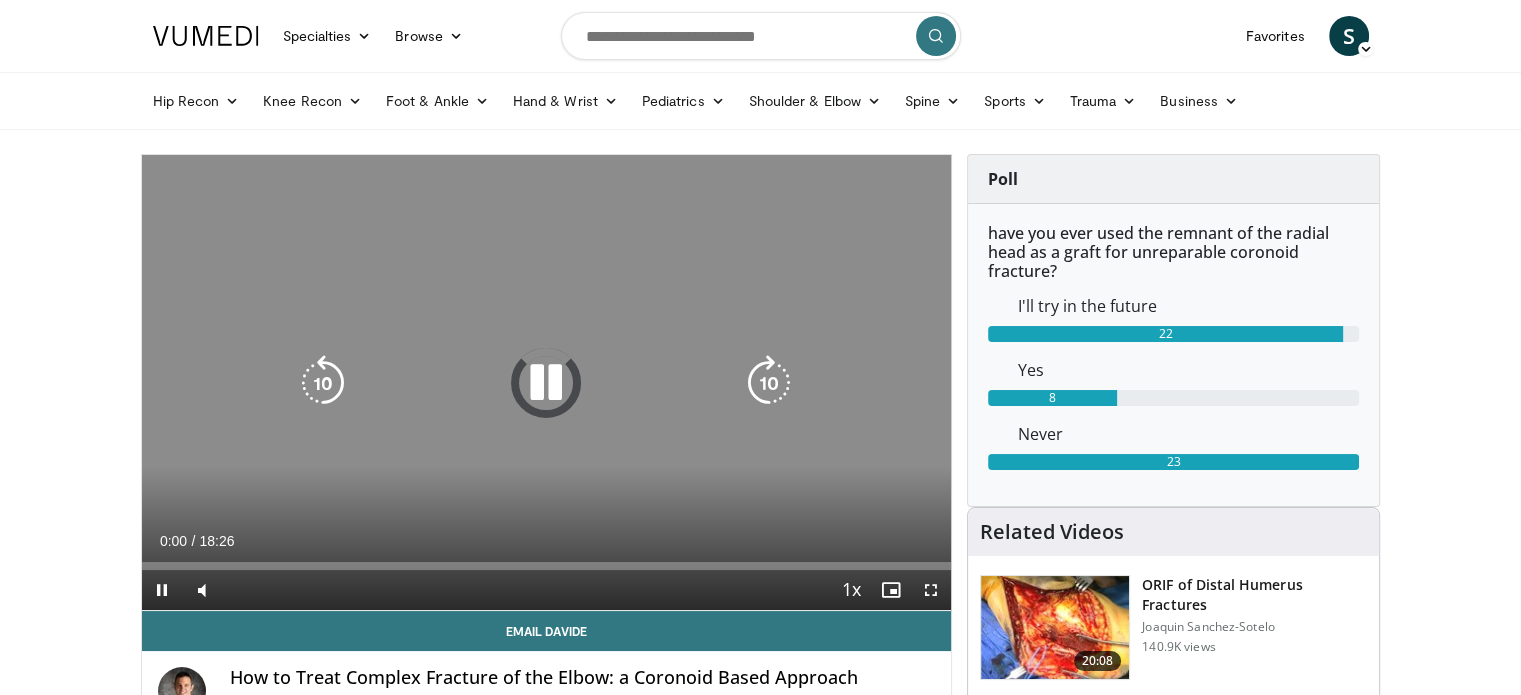 click at bounding box center [546, 383] 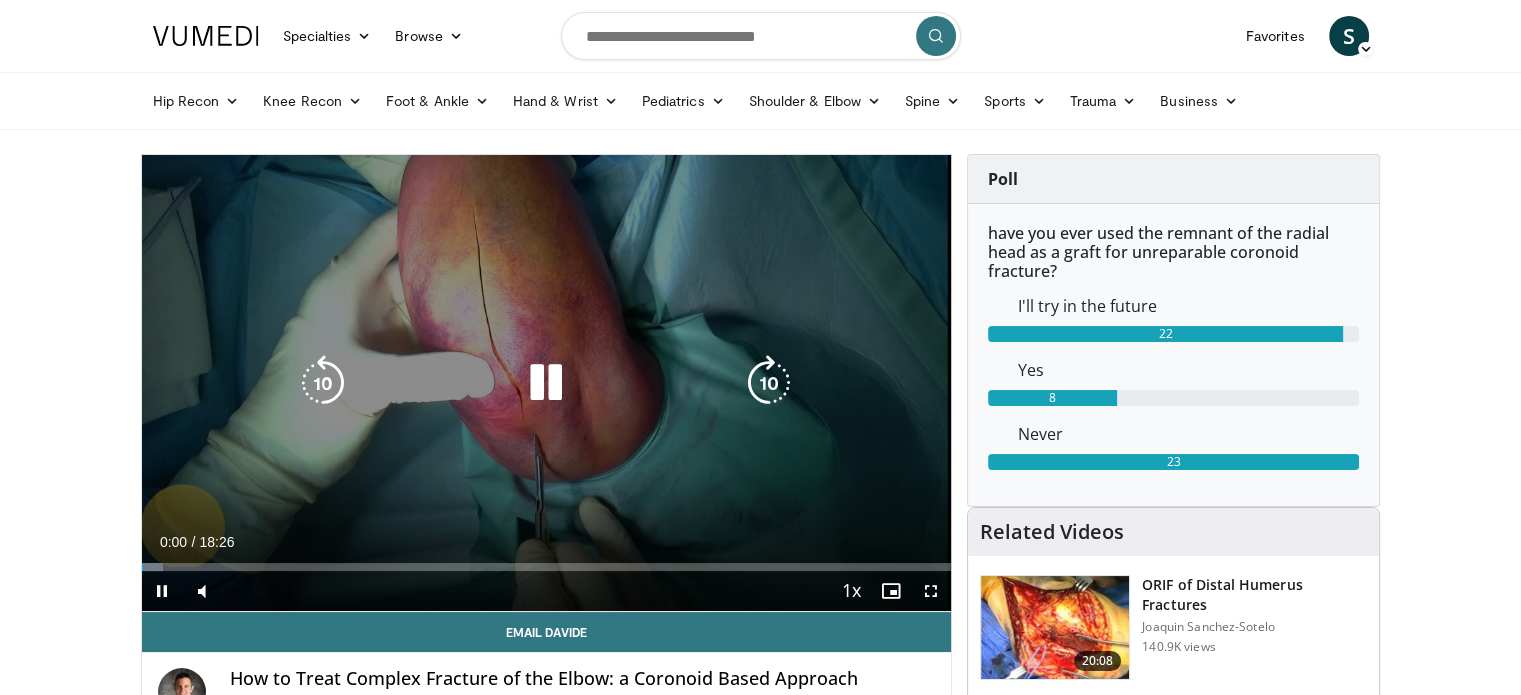 click at bounding box center (546, 383) 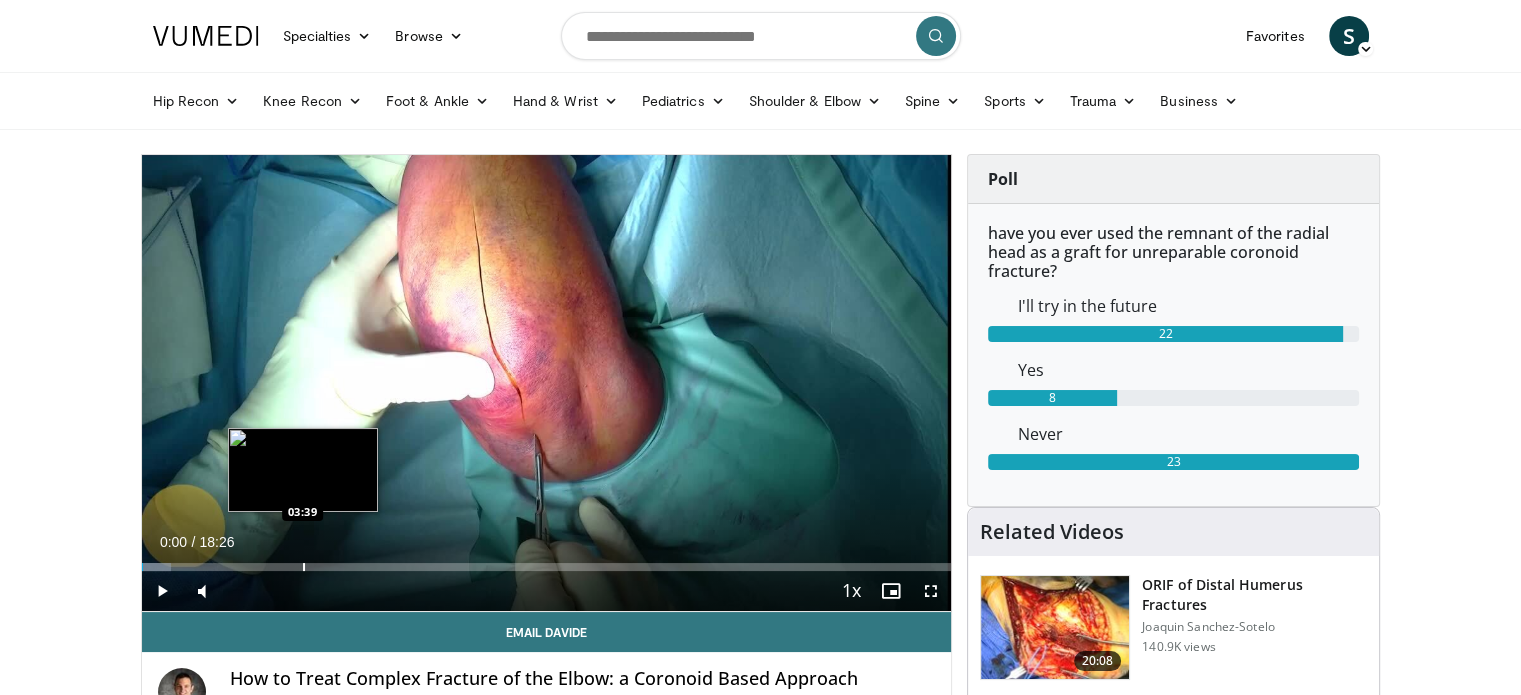 click on "Loaded :  3.60% 00:00 03:39" at bounding box center [547, 561] 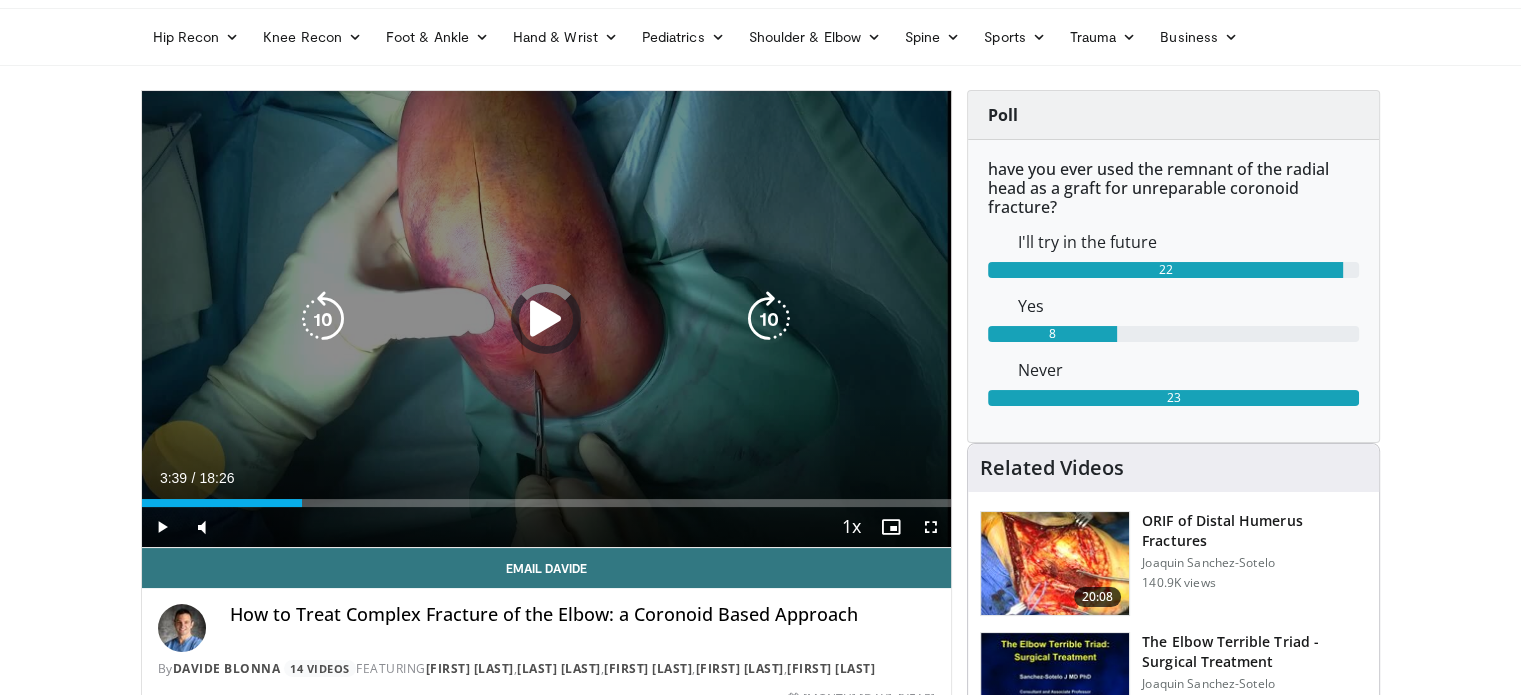 scroll, scrollTop: 100, scrollLeft: 0, axis: vertical 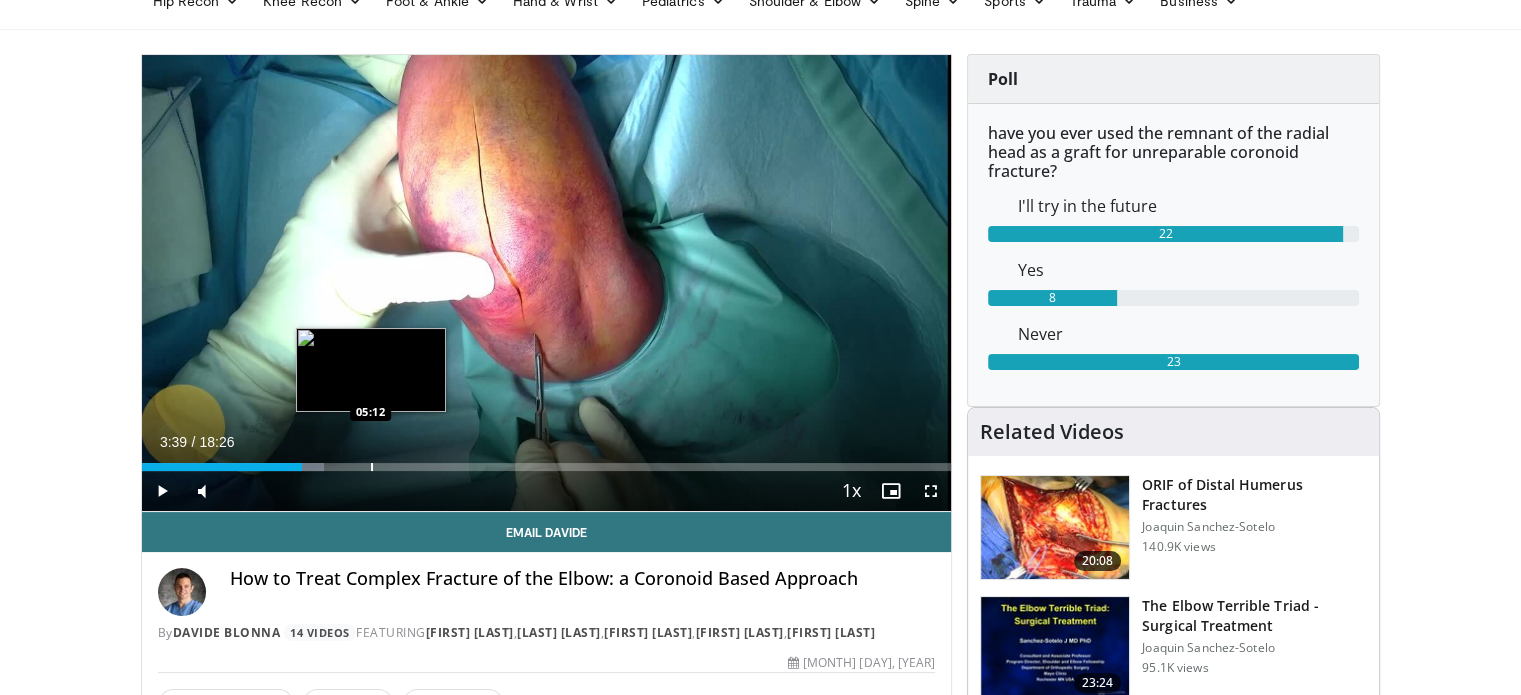 click at bounding box center (372, 467) 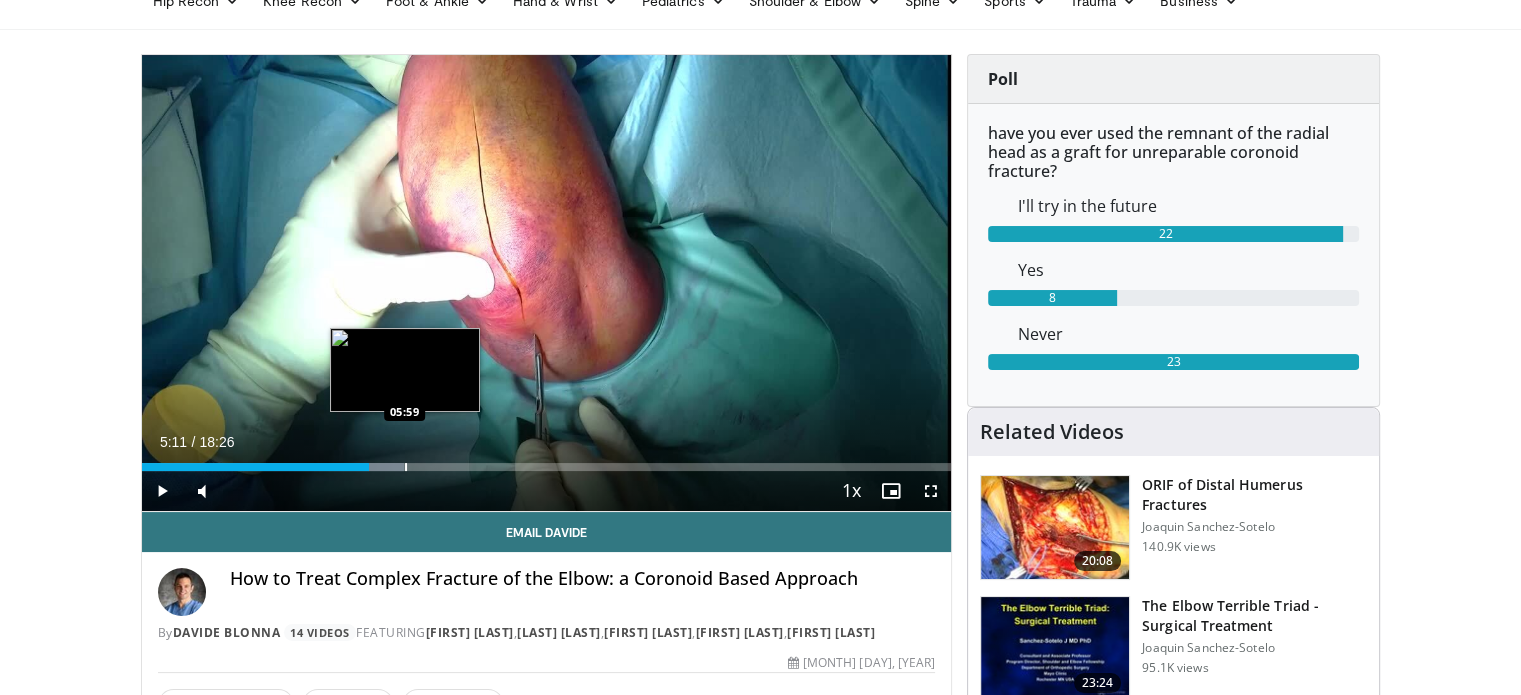 click at bounding box center [406, 467] 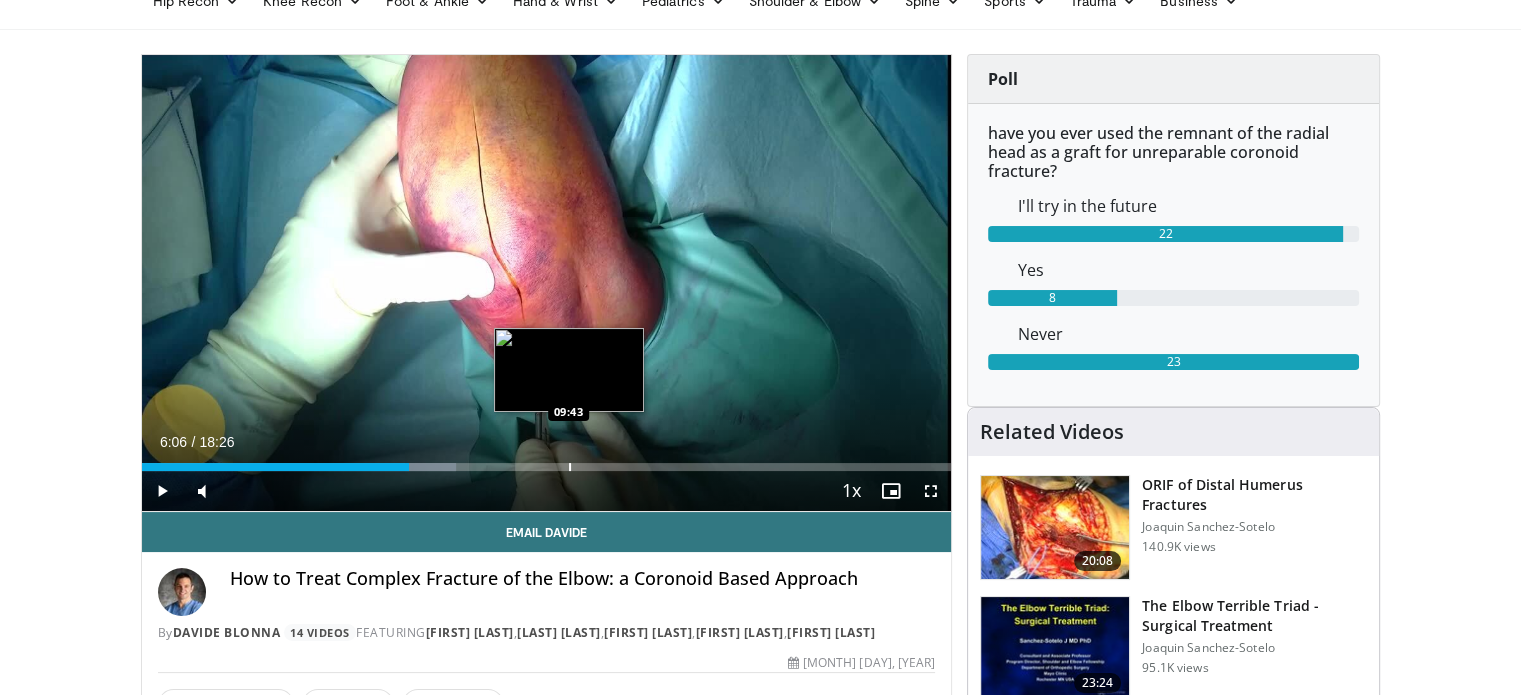 click on "Loaded :  38.79% 06:06 09:43" at bounding box center [547, 467] 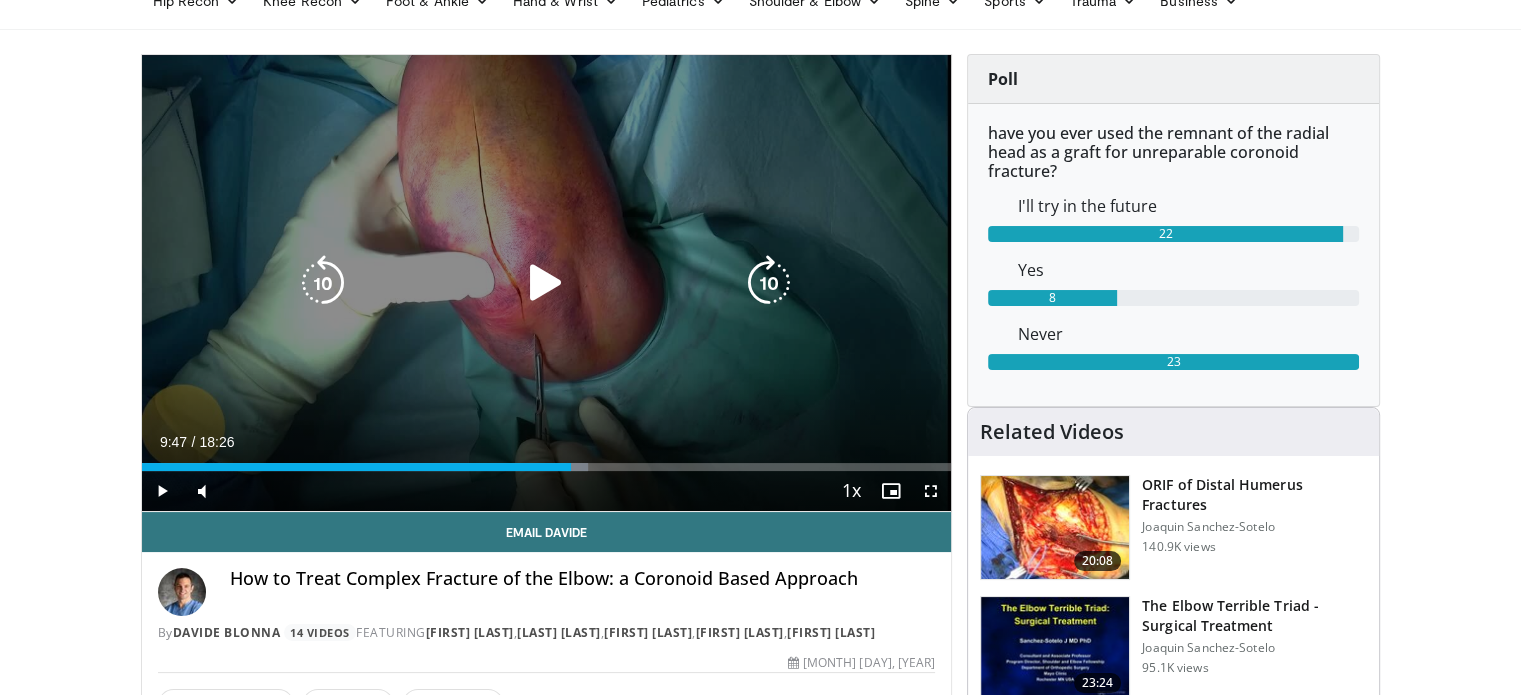 click on "10 seconds
Tap to unmute" at bounding box center [547, 283] 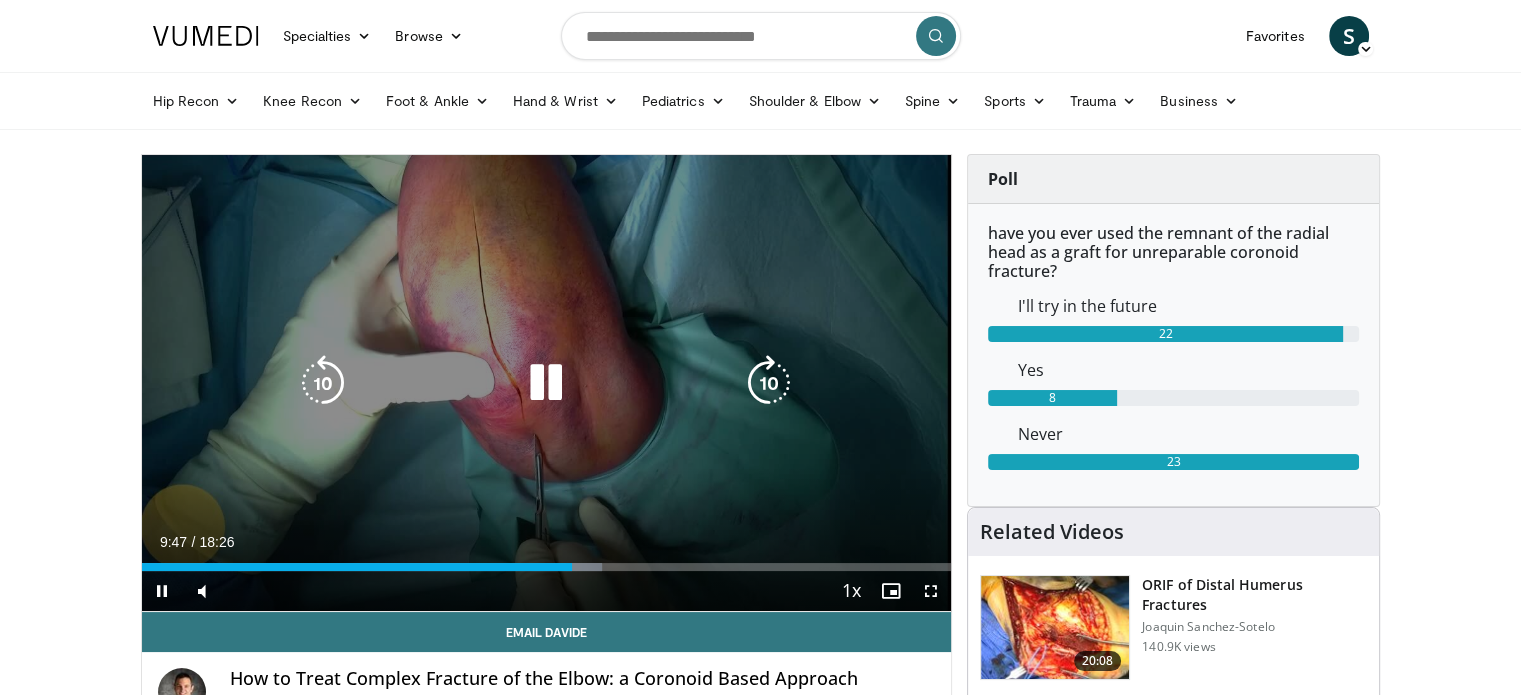 scroll, scrollTop: 0, scrollLeft: 0, axis: both 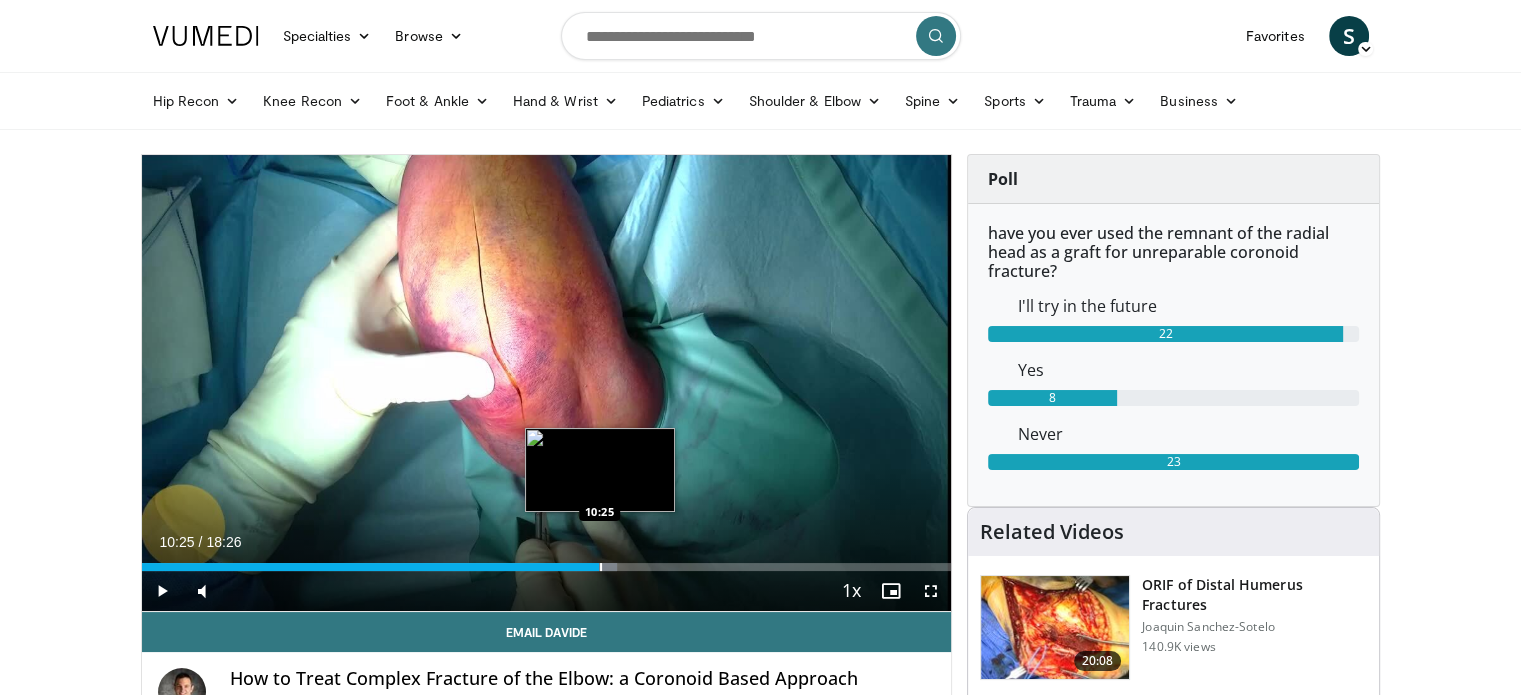 click at bounding box center (601, 567) 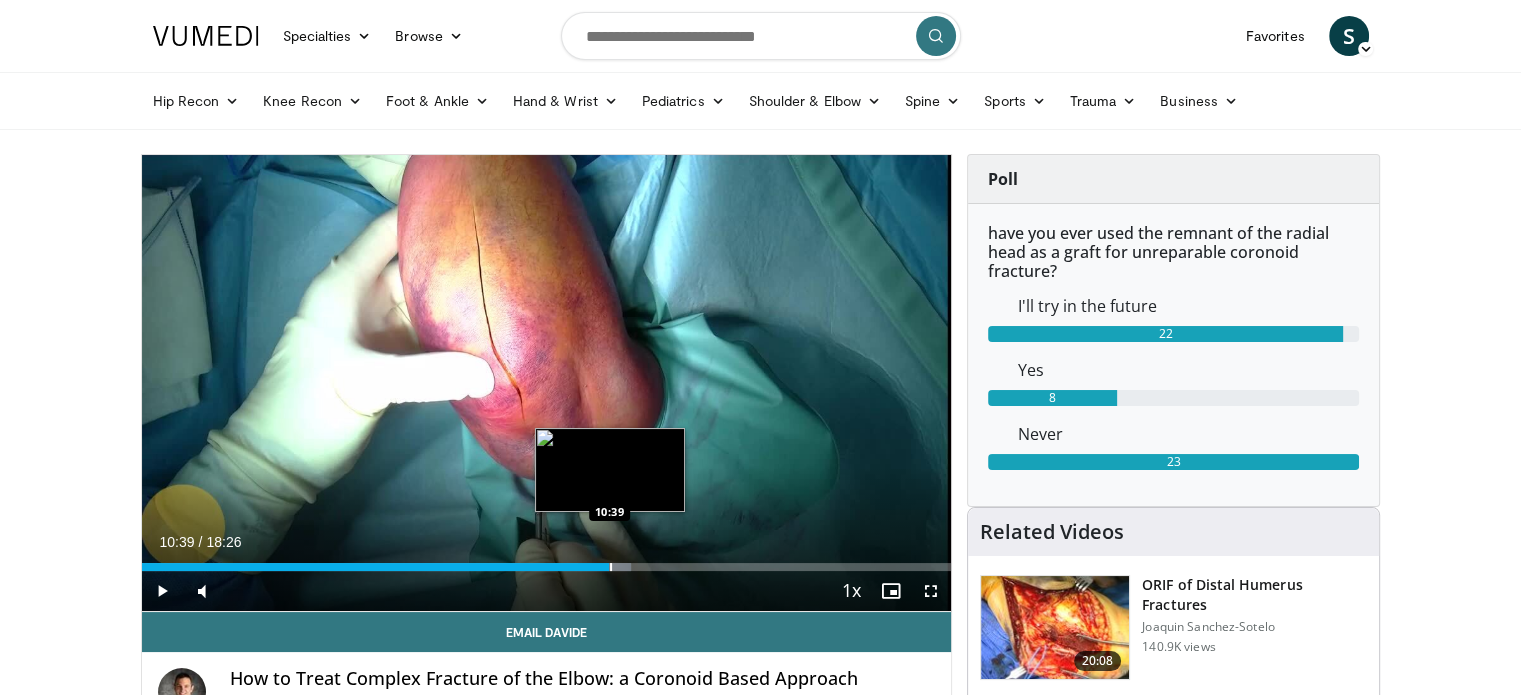 click at bounding box center [611, 567] 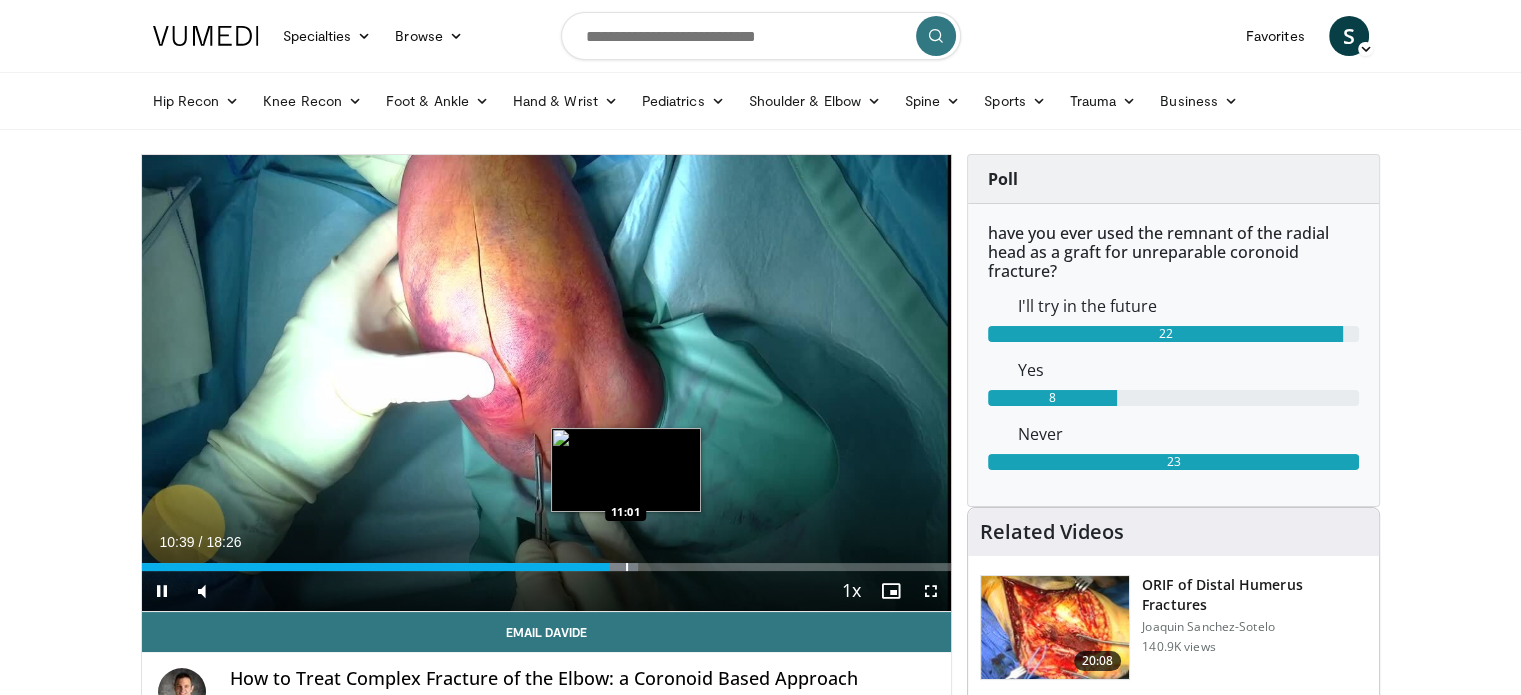 click at bounding box center [627, 567] 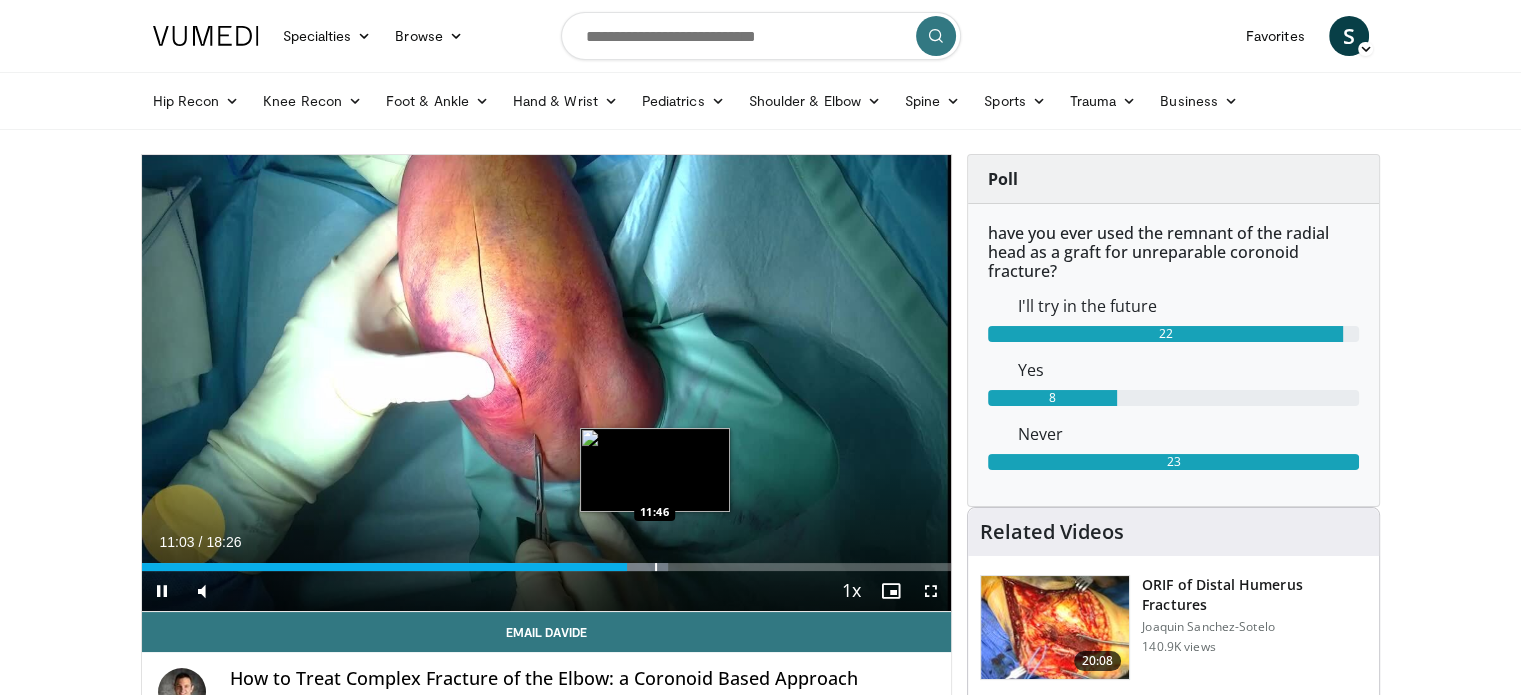 click on "Loaded :  65.07% 11:03 11:46" at bounding box center [547, 561] 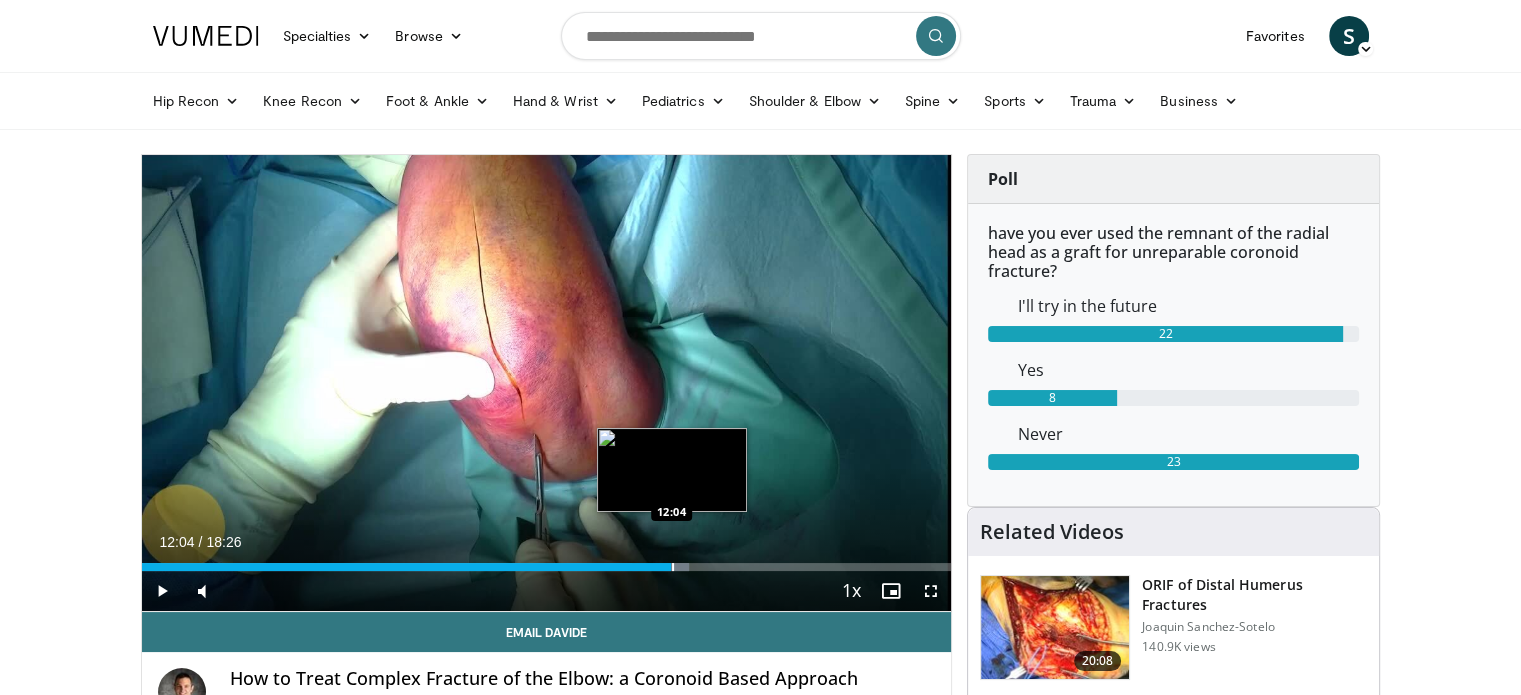 click at bounding box center [673, 567] 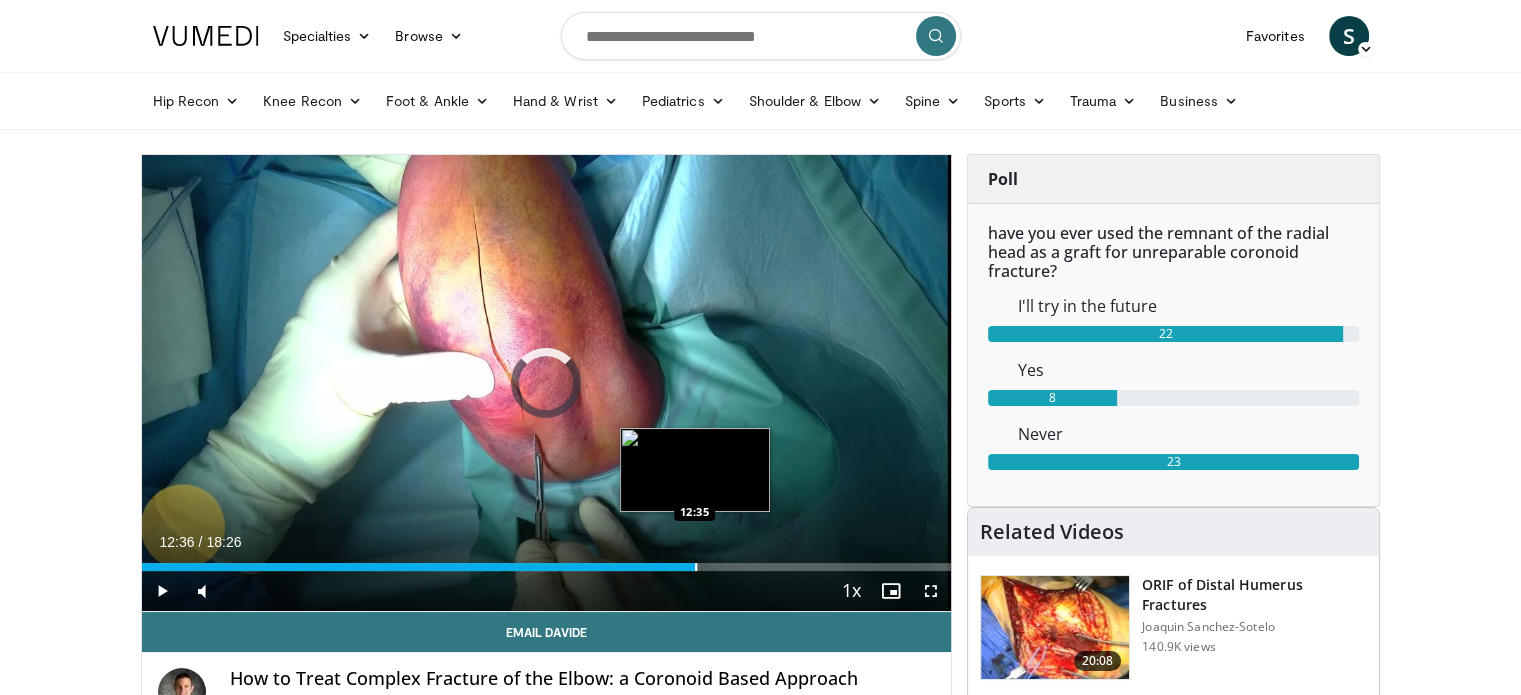 click at bounding box center (696, 567) 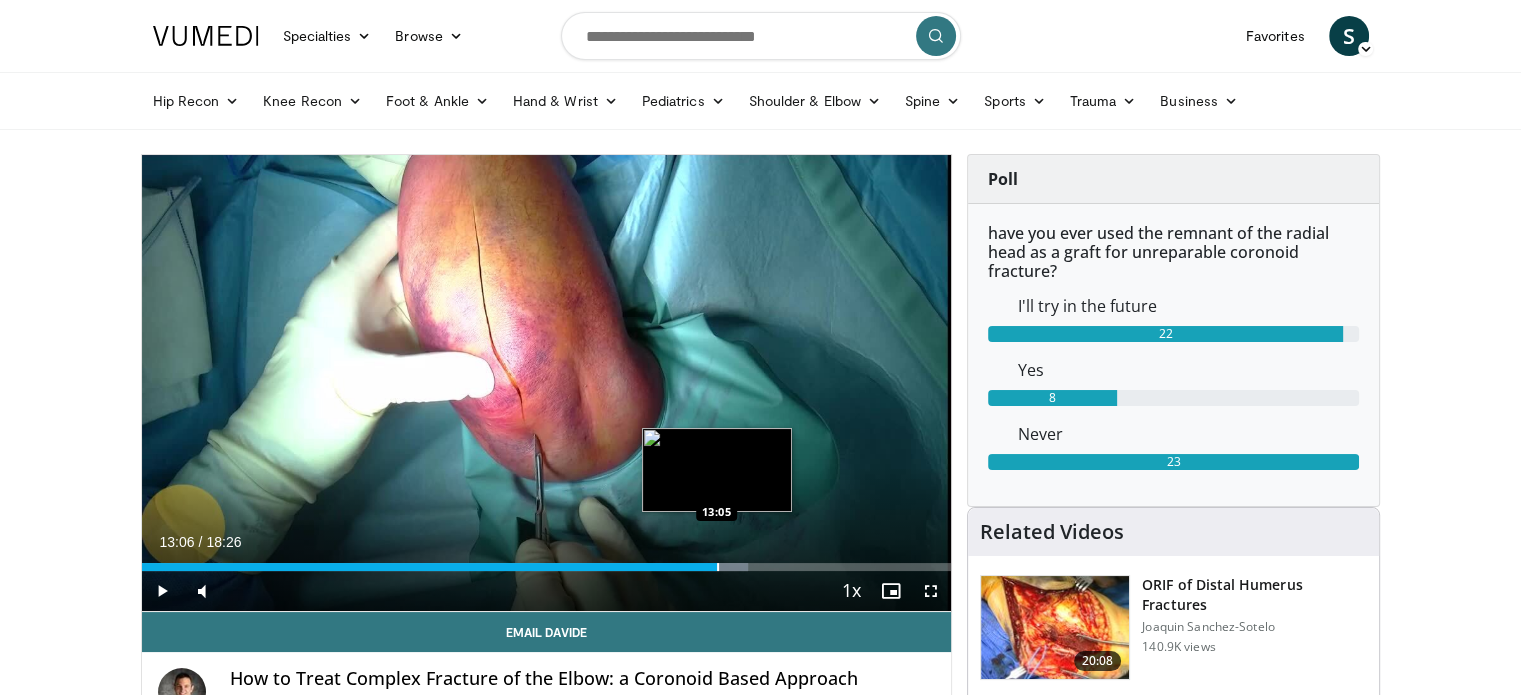 click at bounding box center (718, 567) 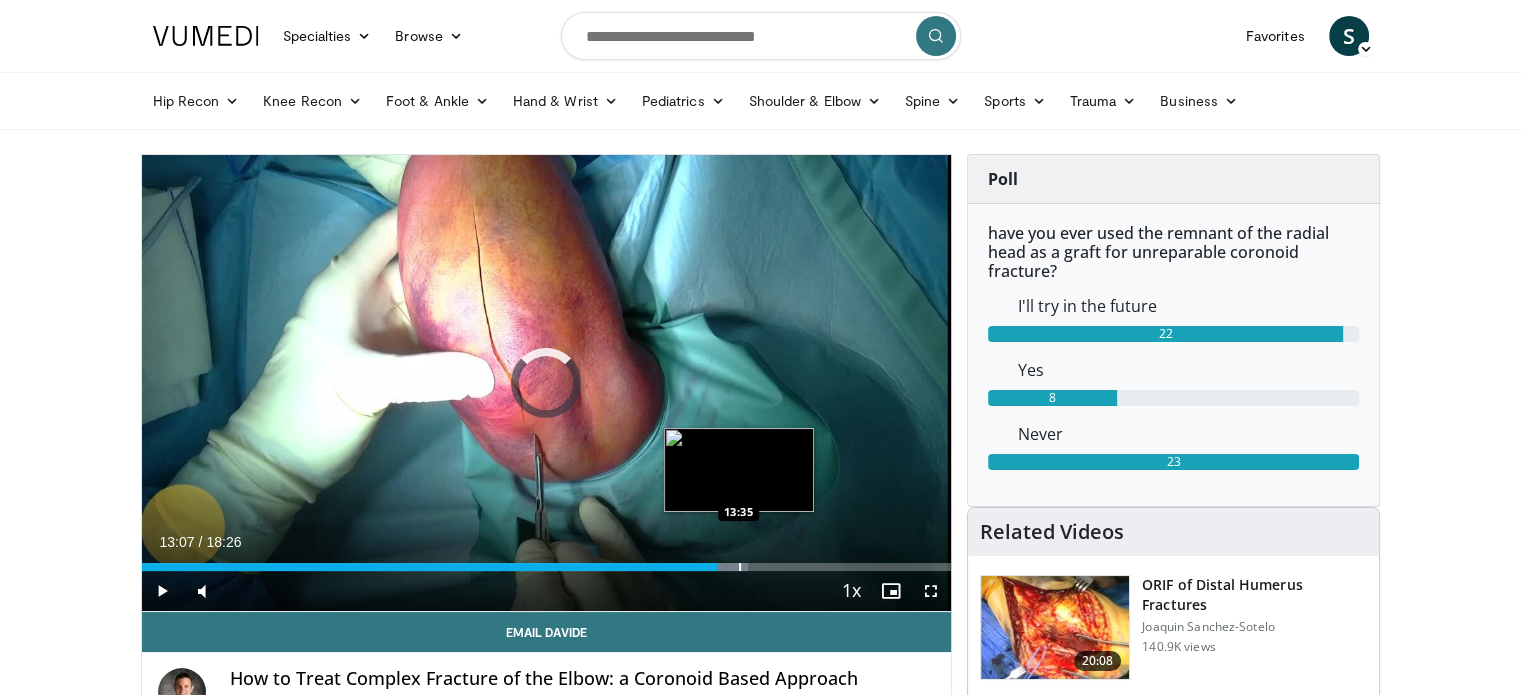 click at bounding box center [740, 567] 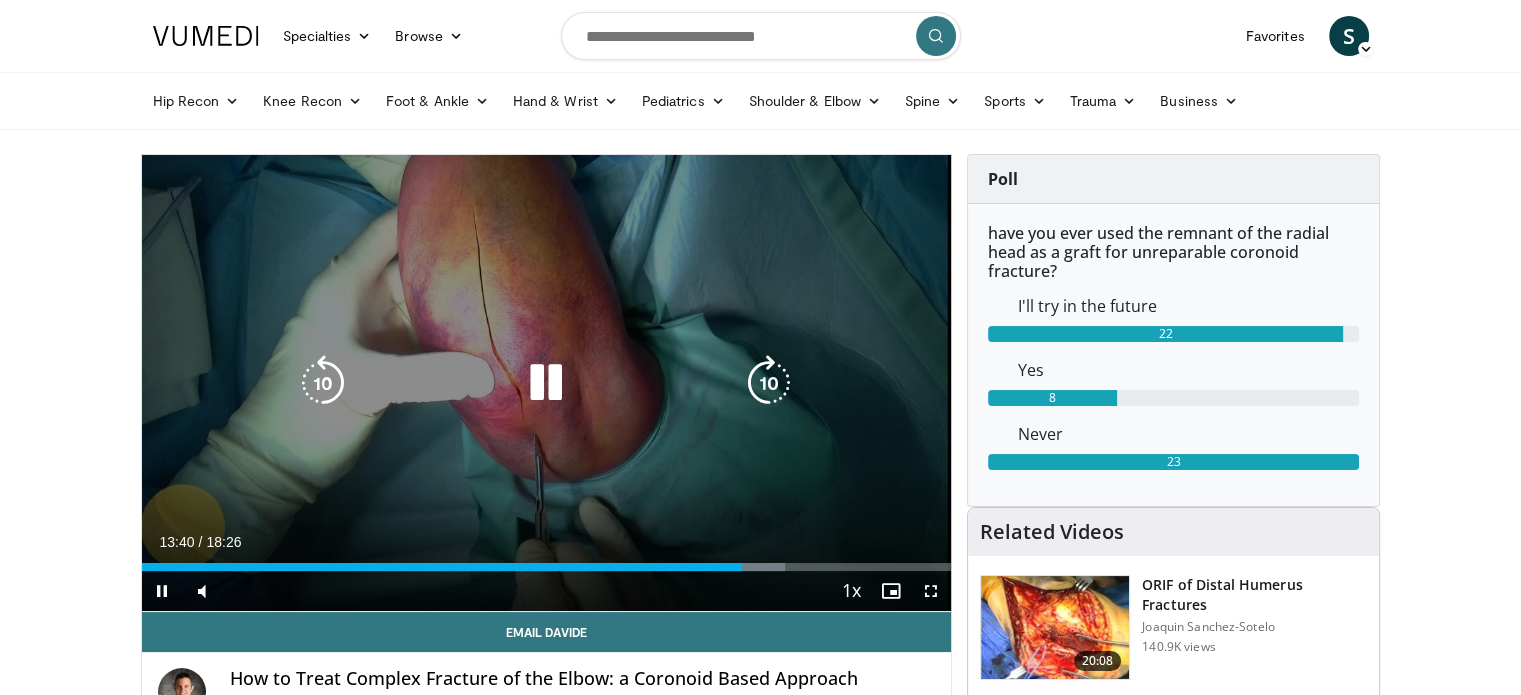 click at bounding box center [546, 383] 